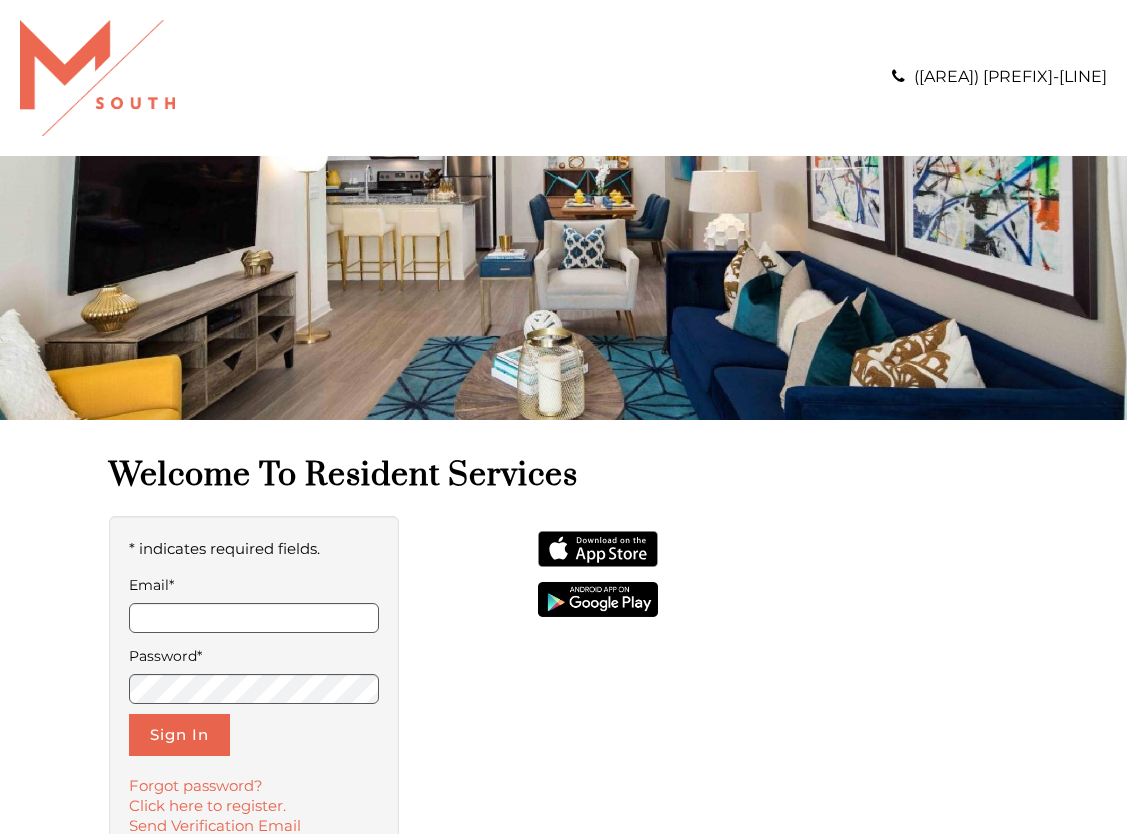 scroll, scrollTop: 0, scrollLeft: 0, axis: both 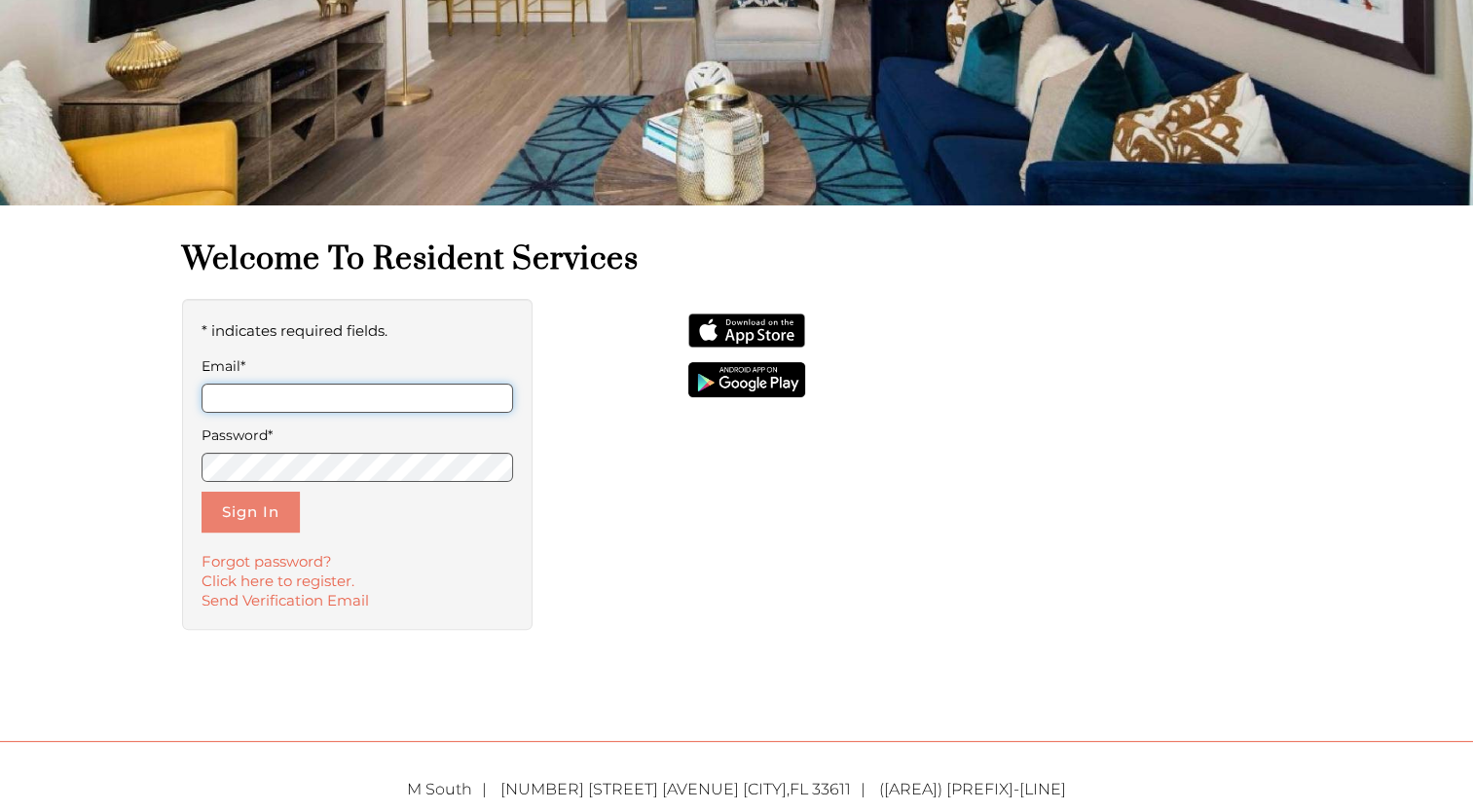 type on "**********" 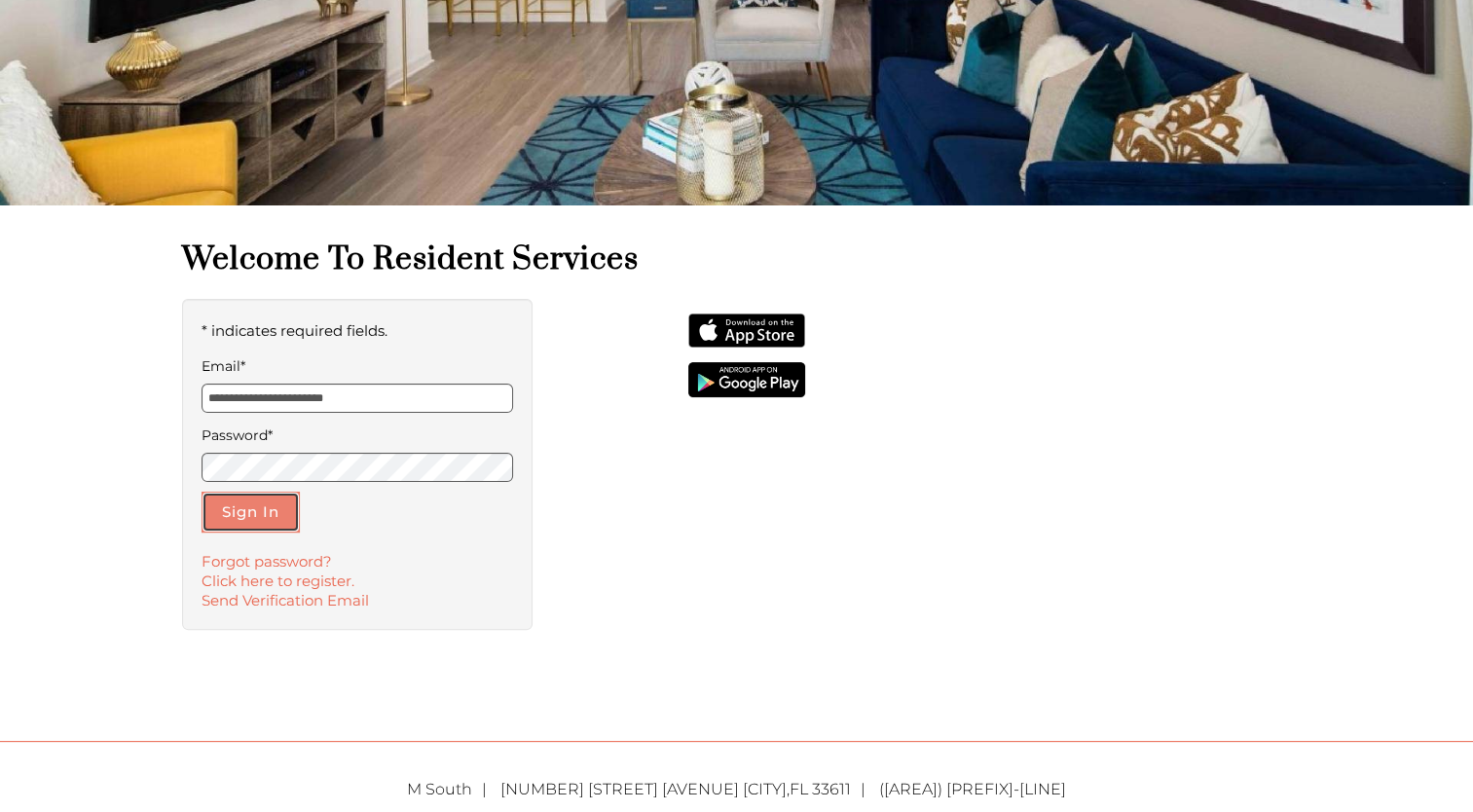 click on "Sign In" at bounding box center [250, 512] 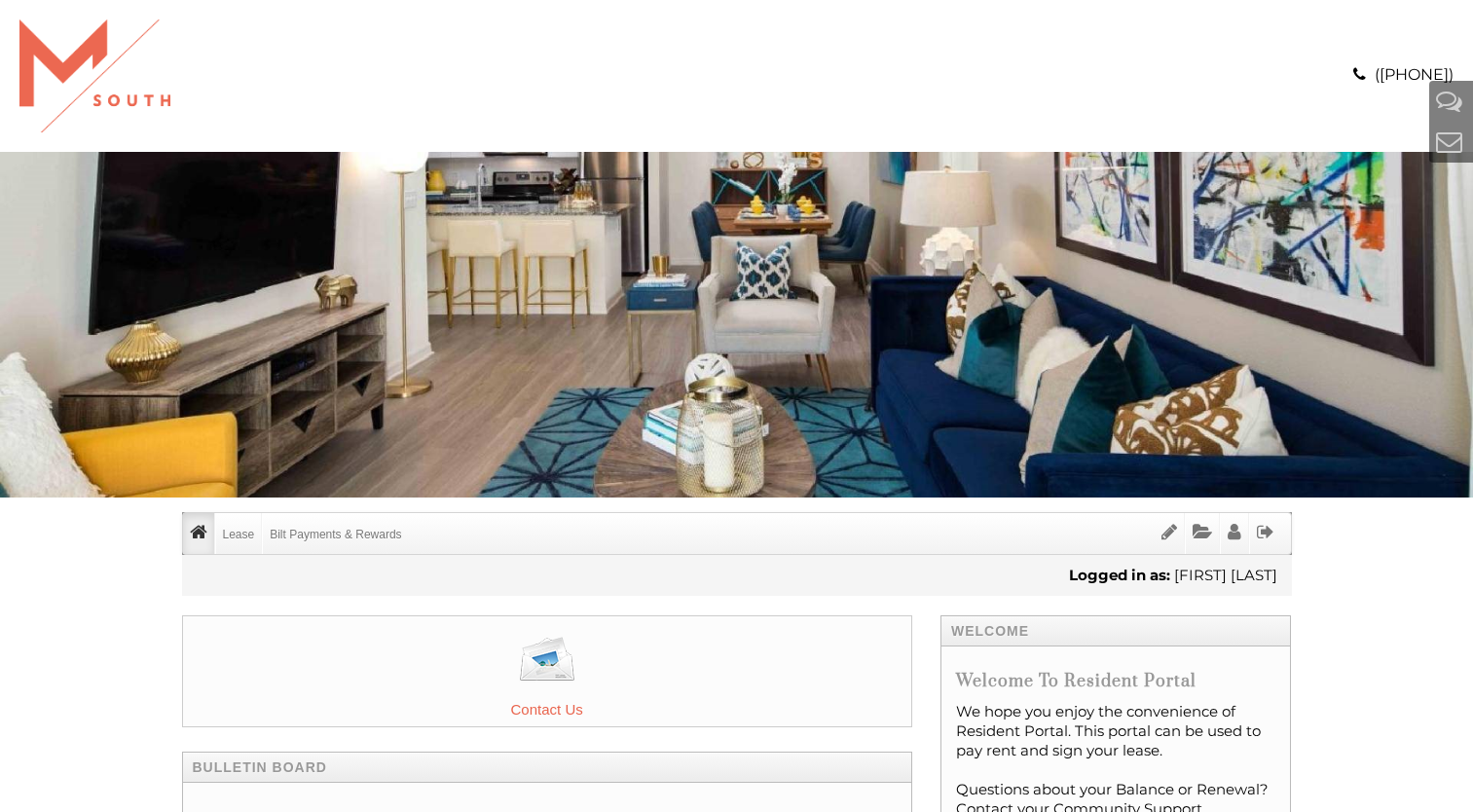 scroll, scrollTop: 0, scrollLeft: 0, axis: both 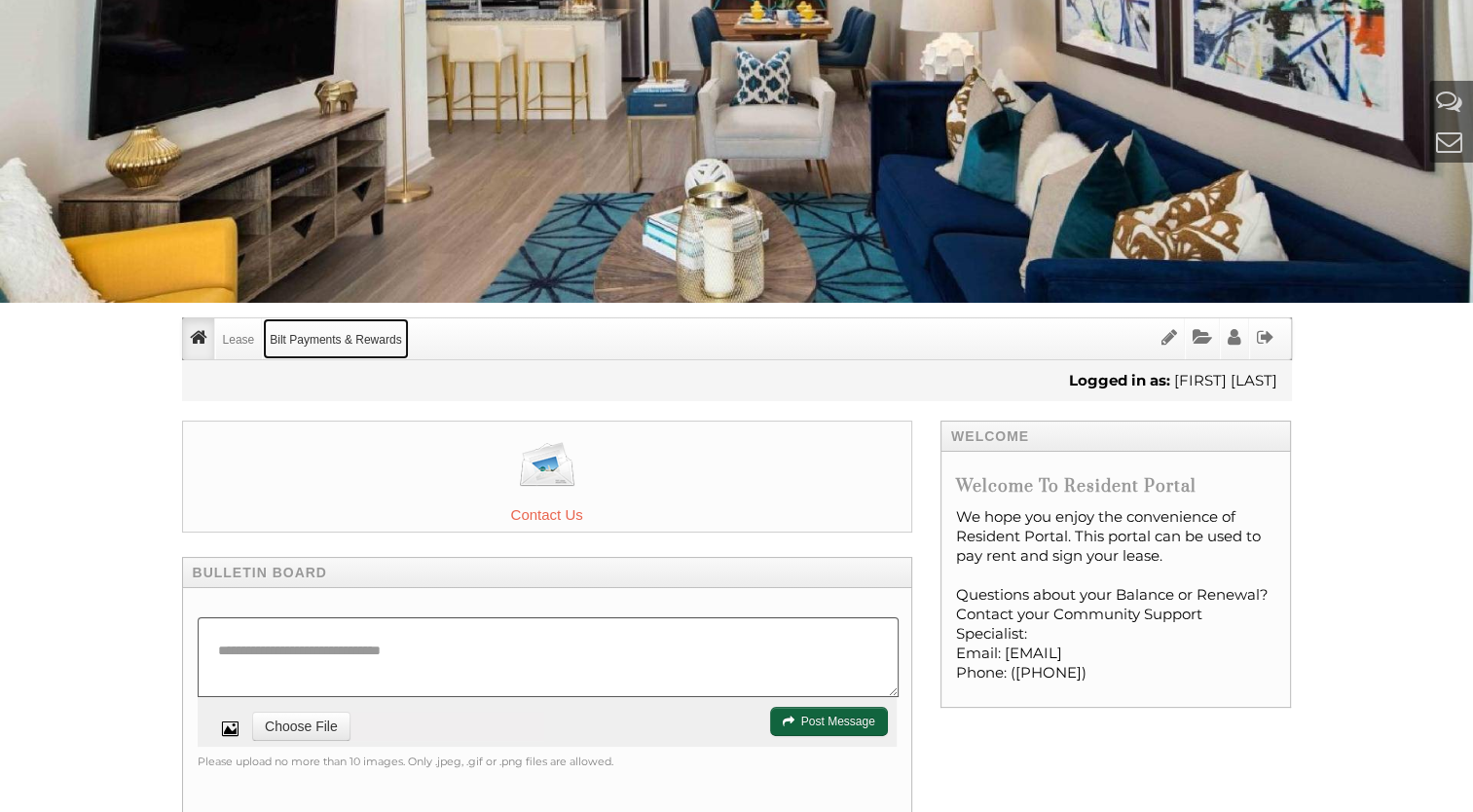 click on "Bilt Payments & Rewards" at bounding box center [335, 339] 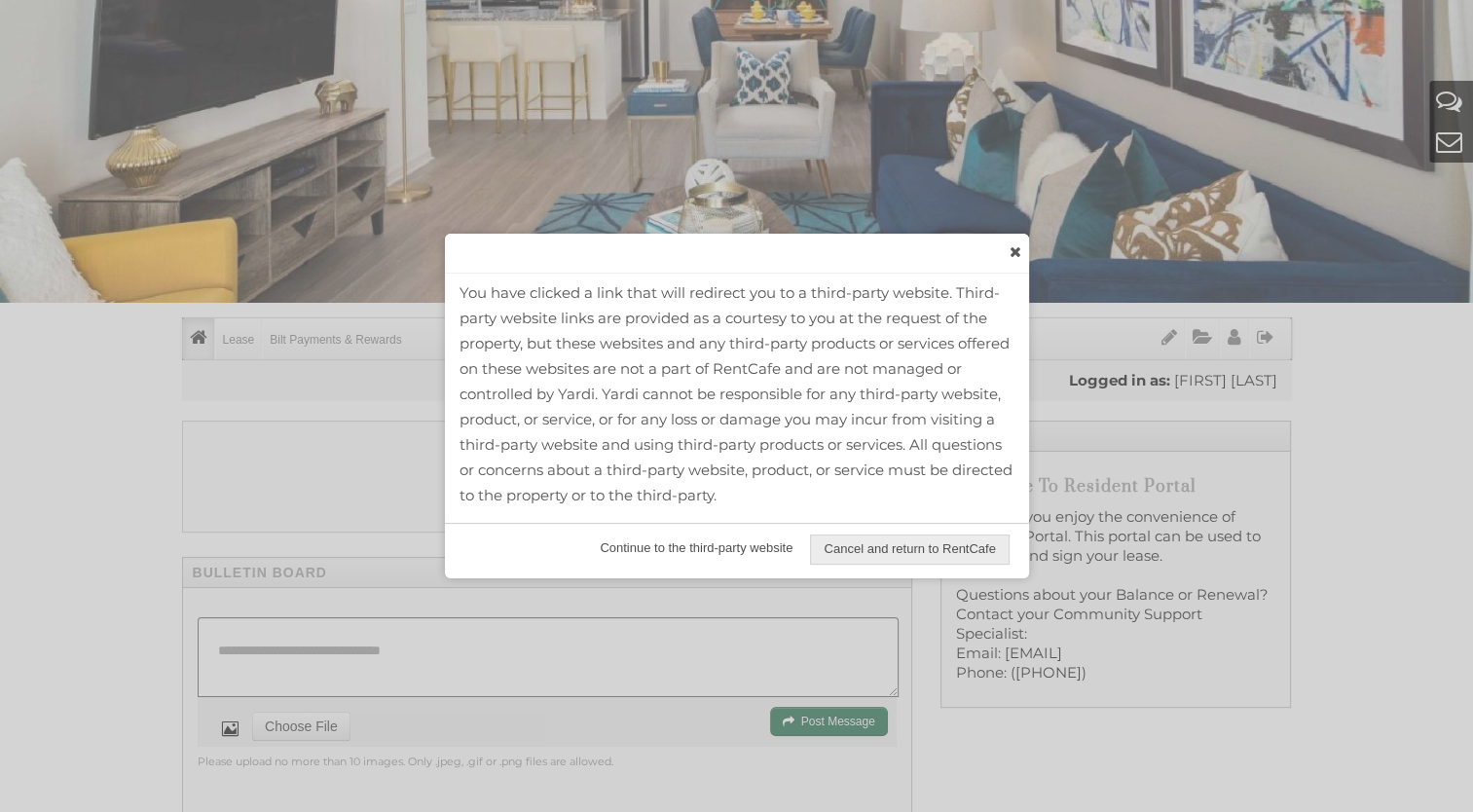 click on "Continue to the third-party website" at bounding box center (696, 548) 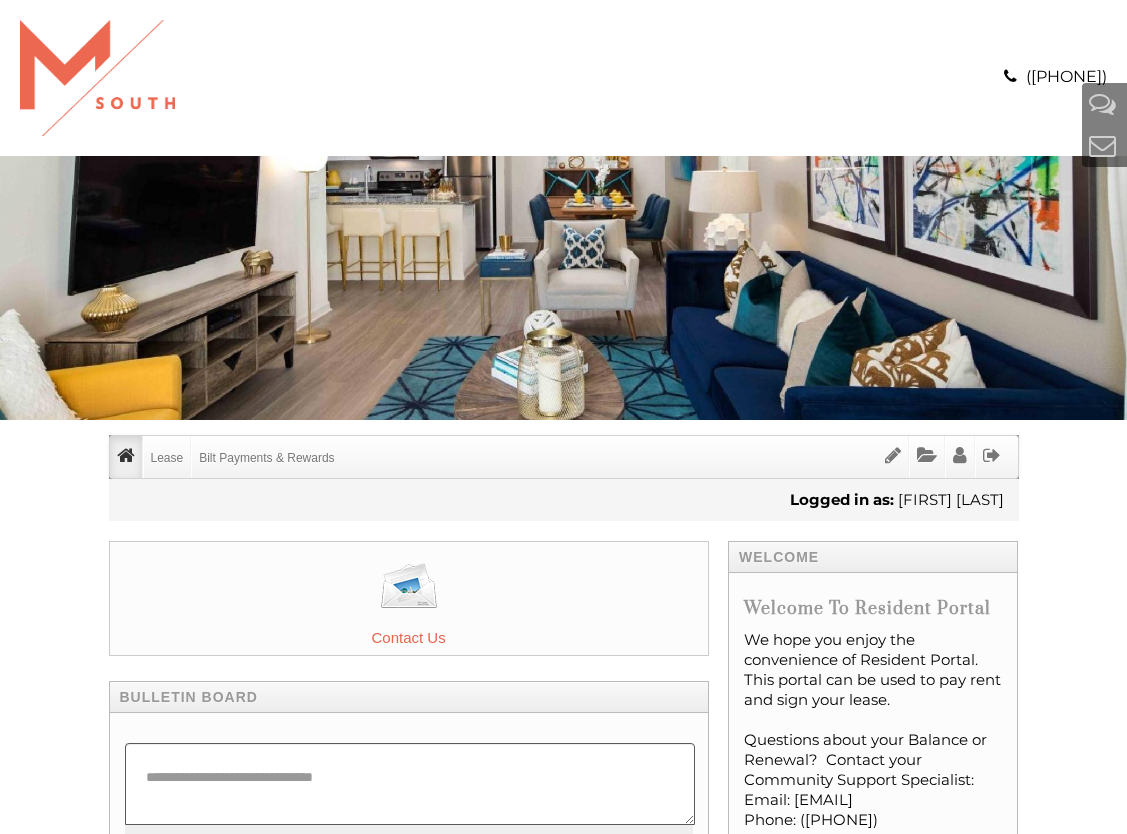 scroll, scrollTop: 0, scrollLeft: 0, axis: both 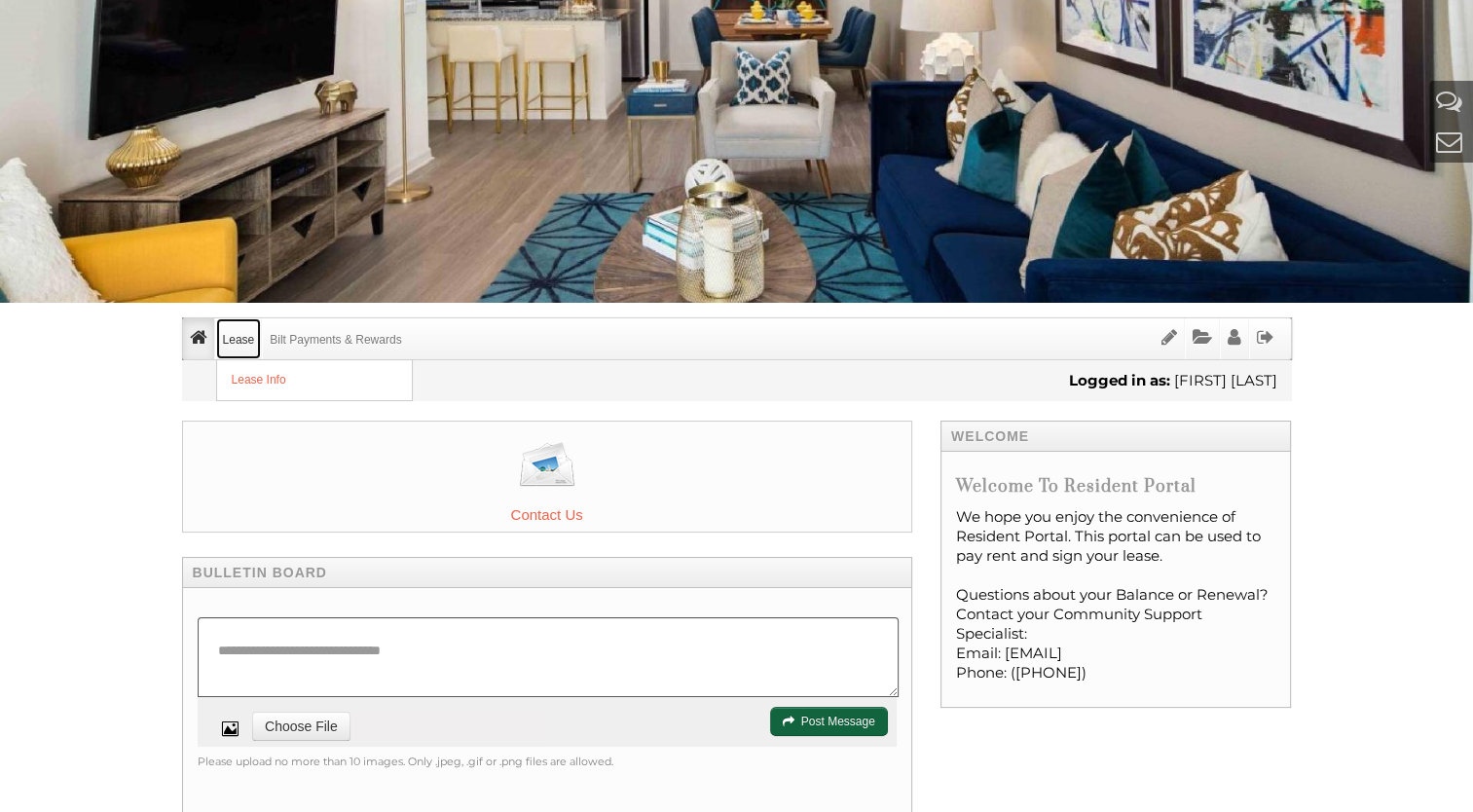 click on "Lease" at bounding box center (239, 339) 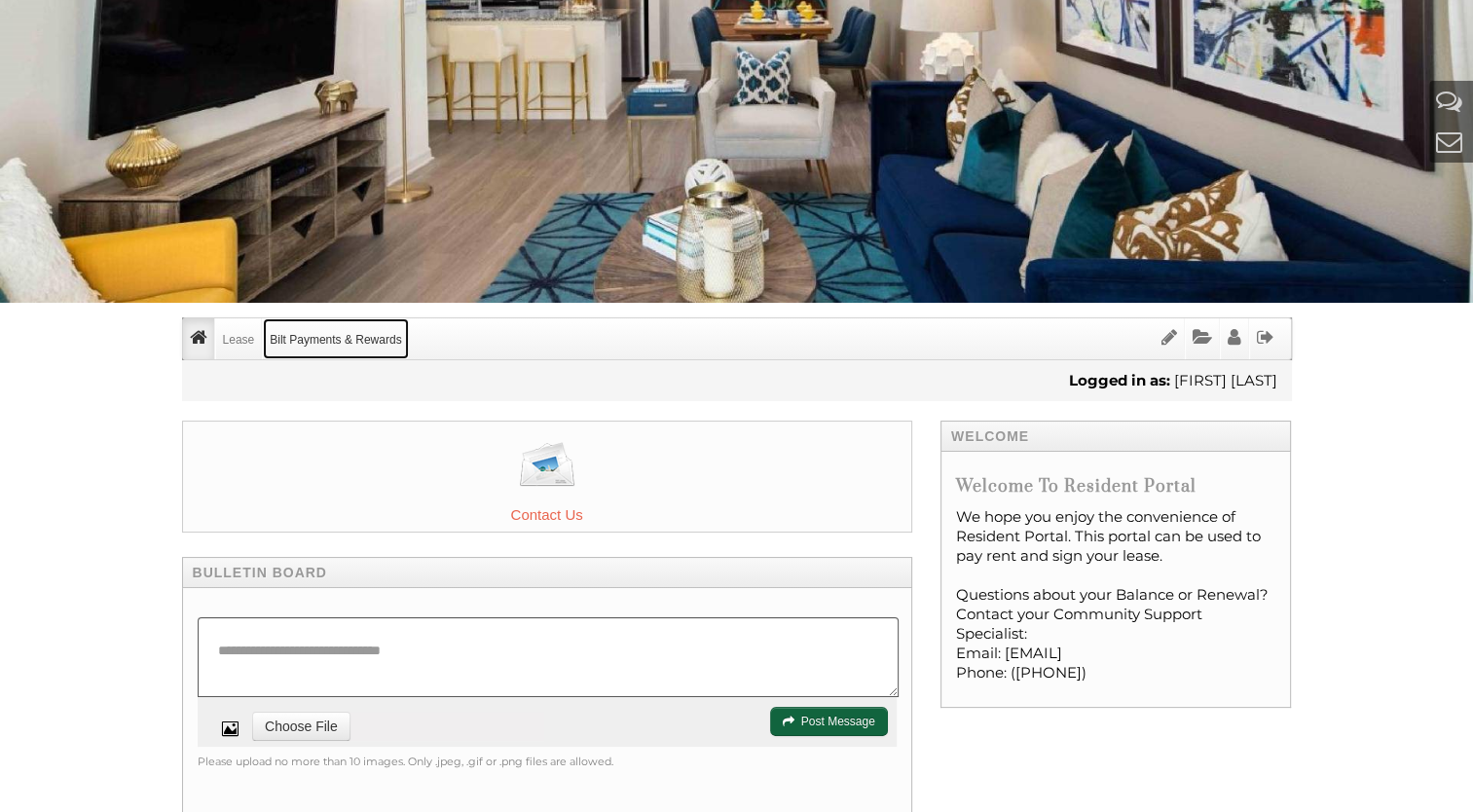 click on "Bilt Payments & Rewards" at bounding box center (335, 339) 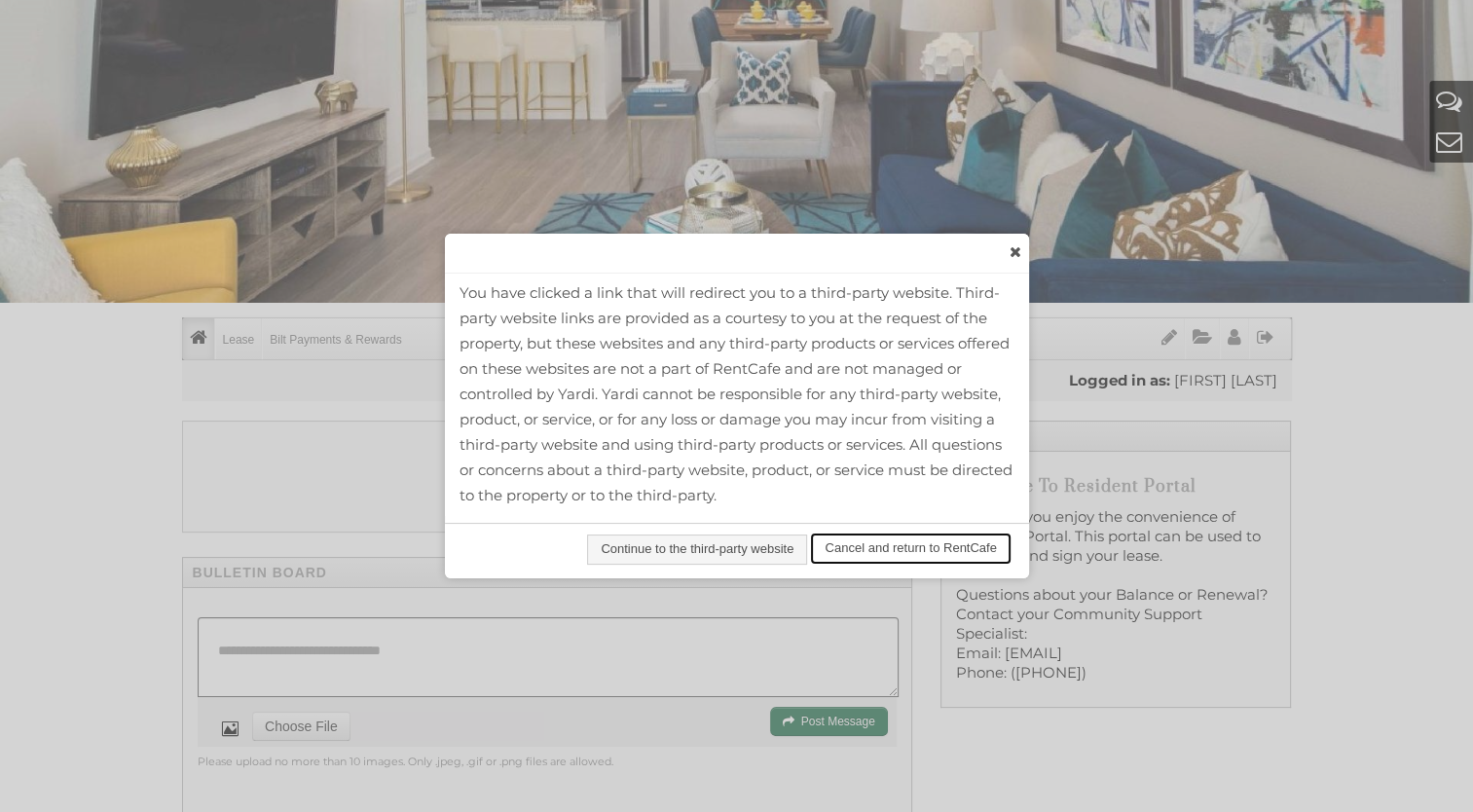 click on "Cancel and return to RentCafe" at bounding box center [910, 548] 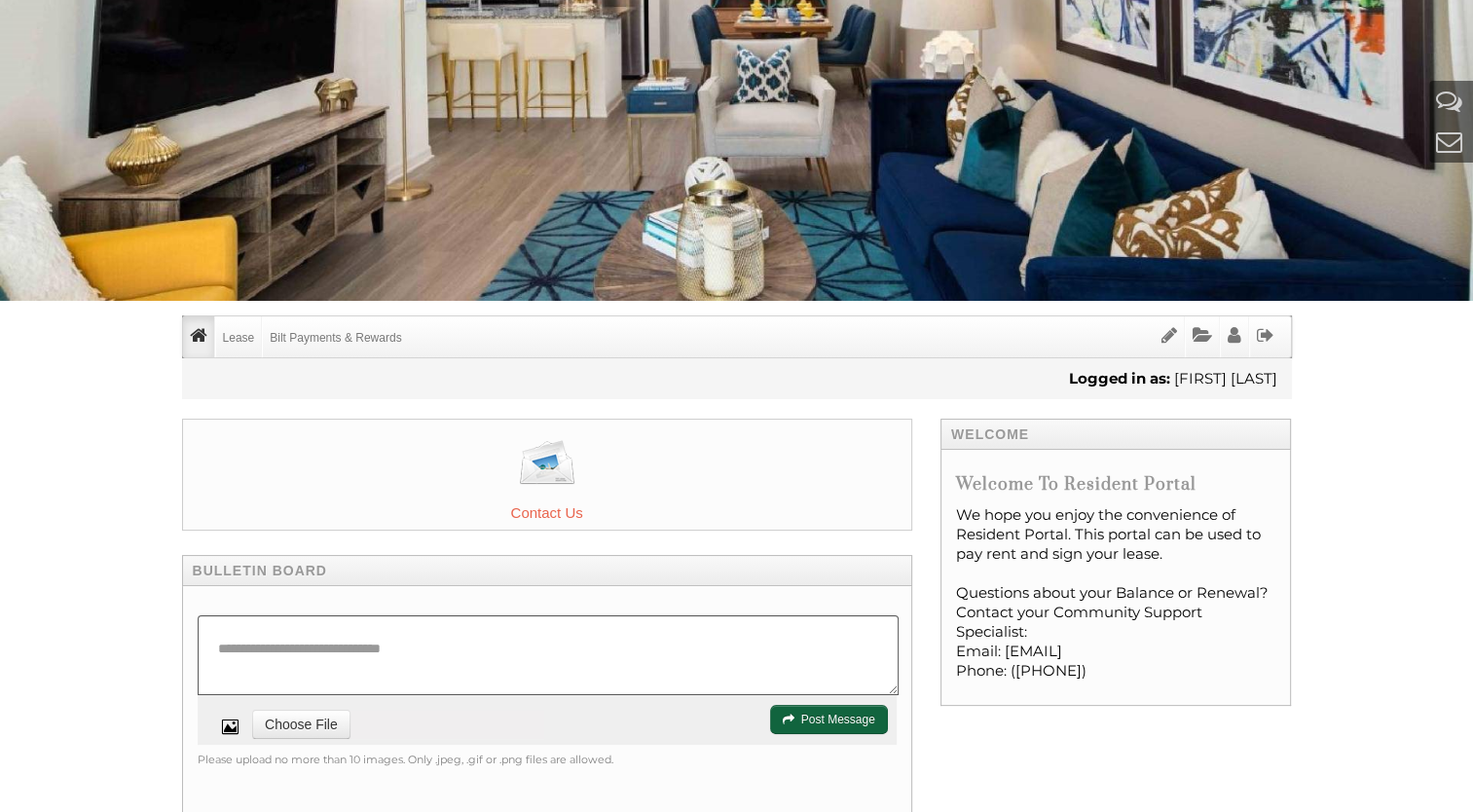 scroll, scrollTop: 389, scrollLeft: 0, axis: vertical 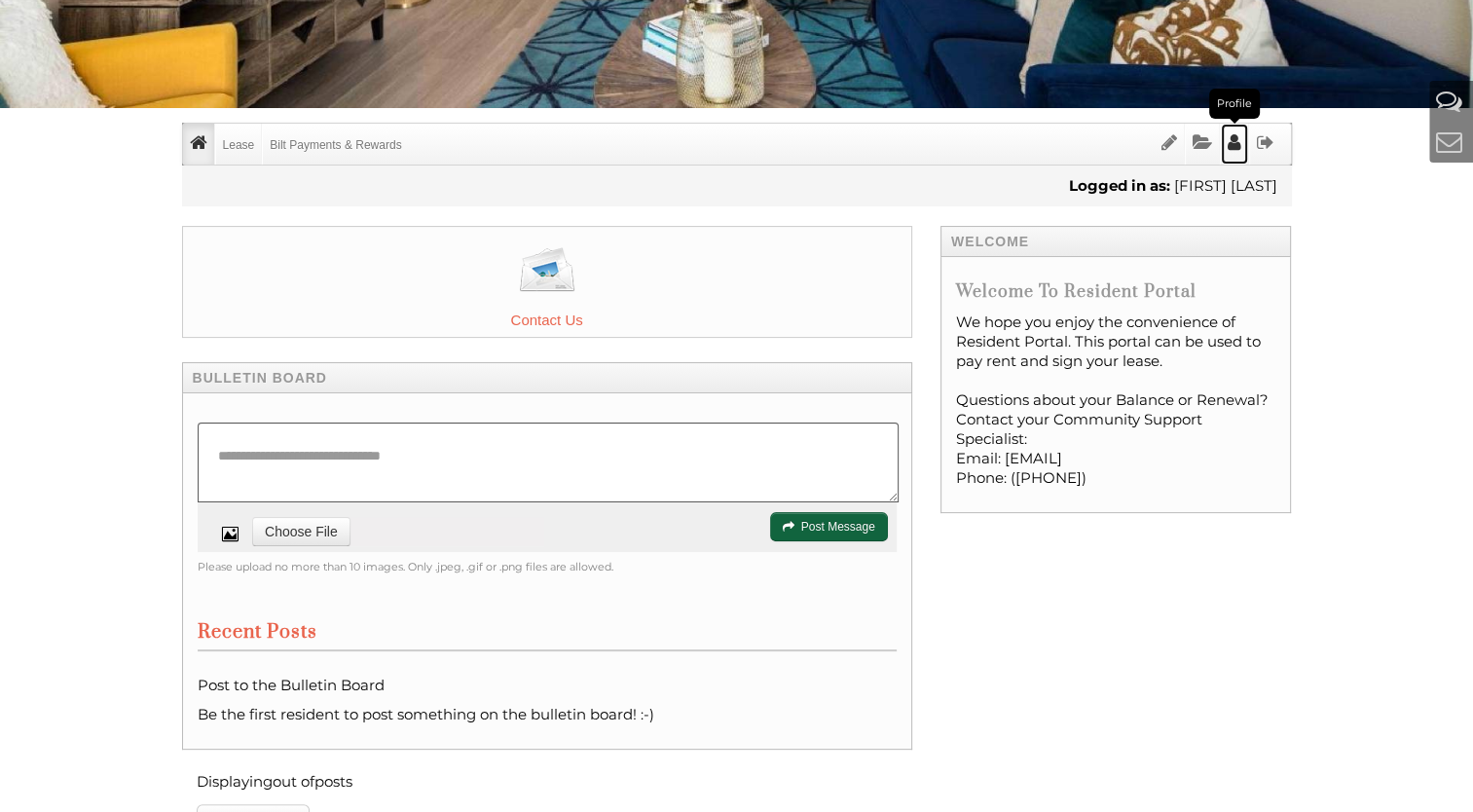 click at bounding box center (1234, 142) 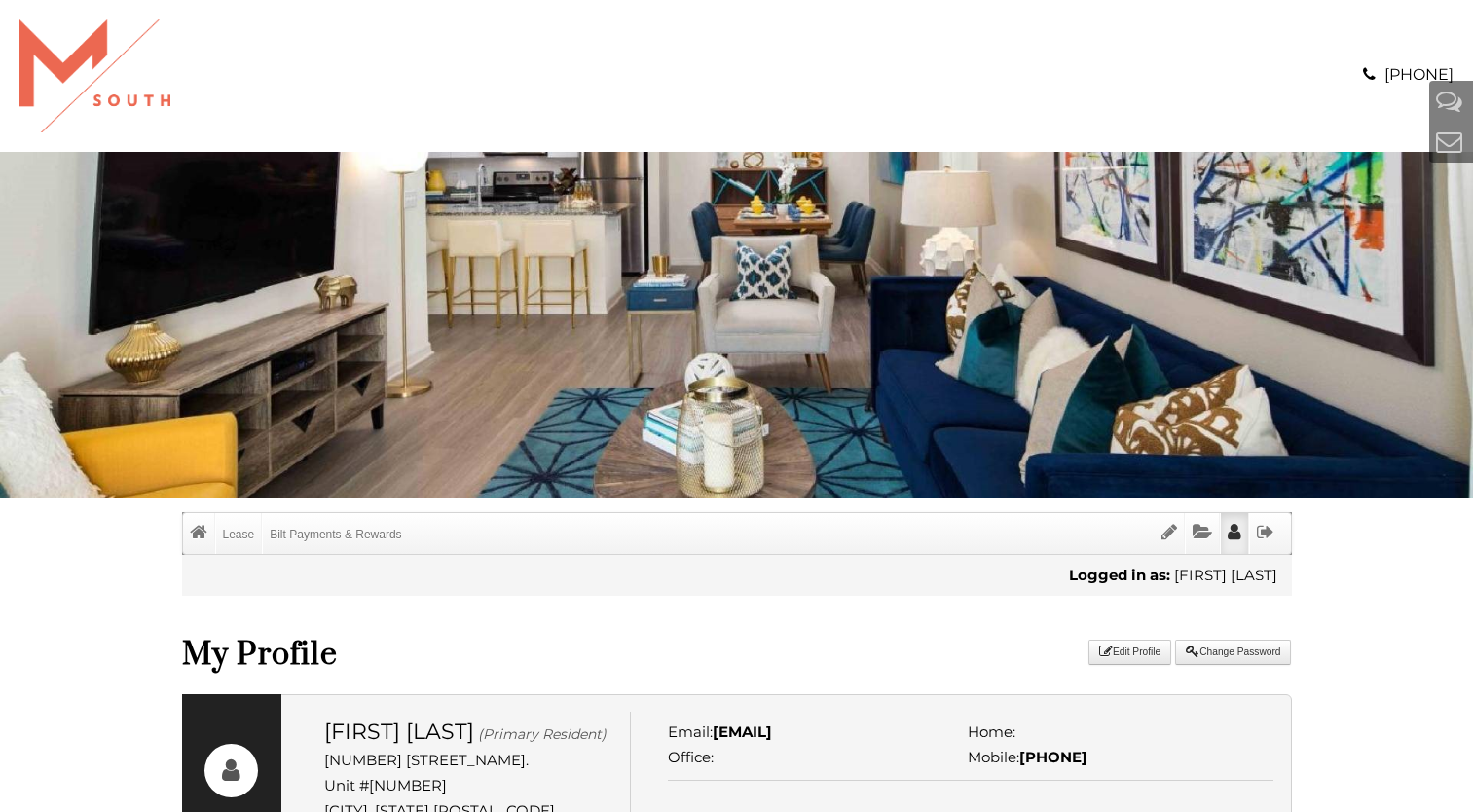 scroll, scrollTop: 0, scrollLeft: 0, axis: both 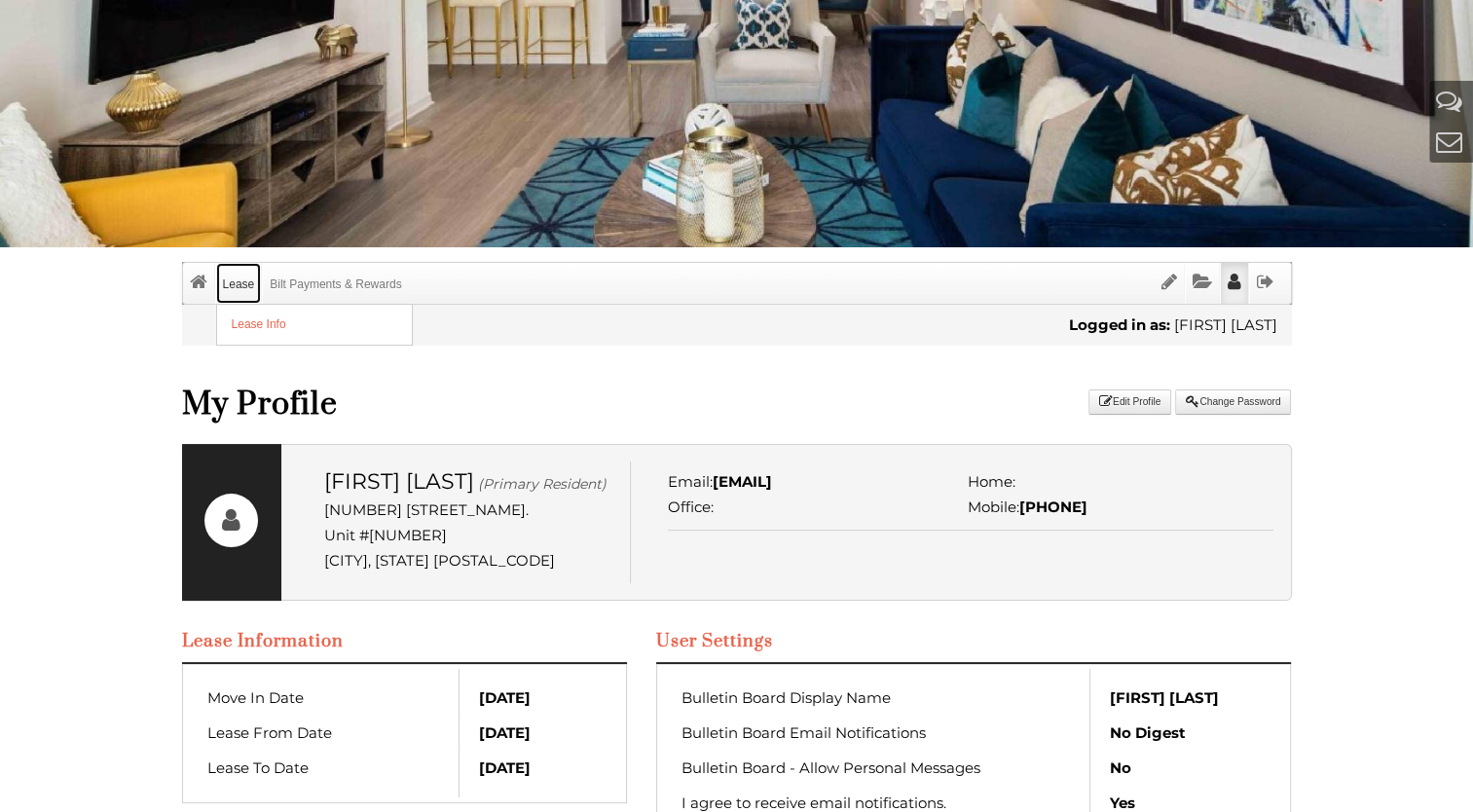 click on "Lease" at bounding box center [239, 283] 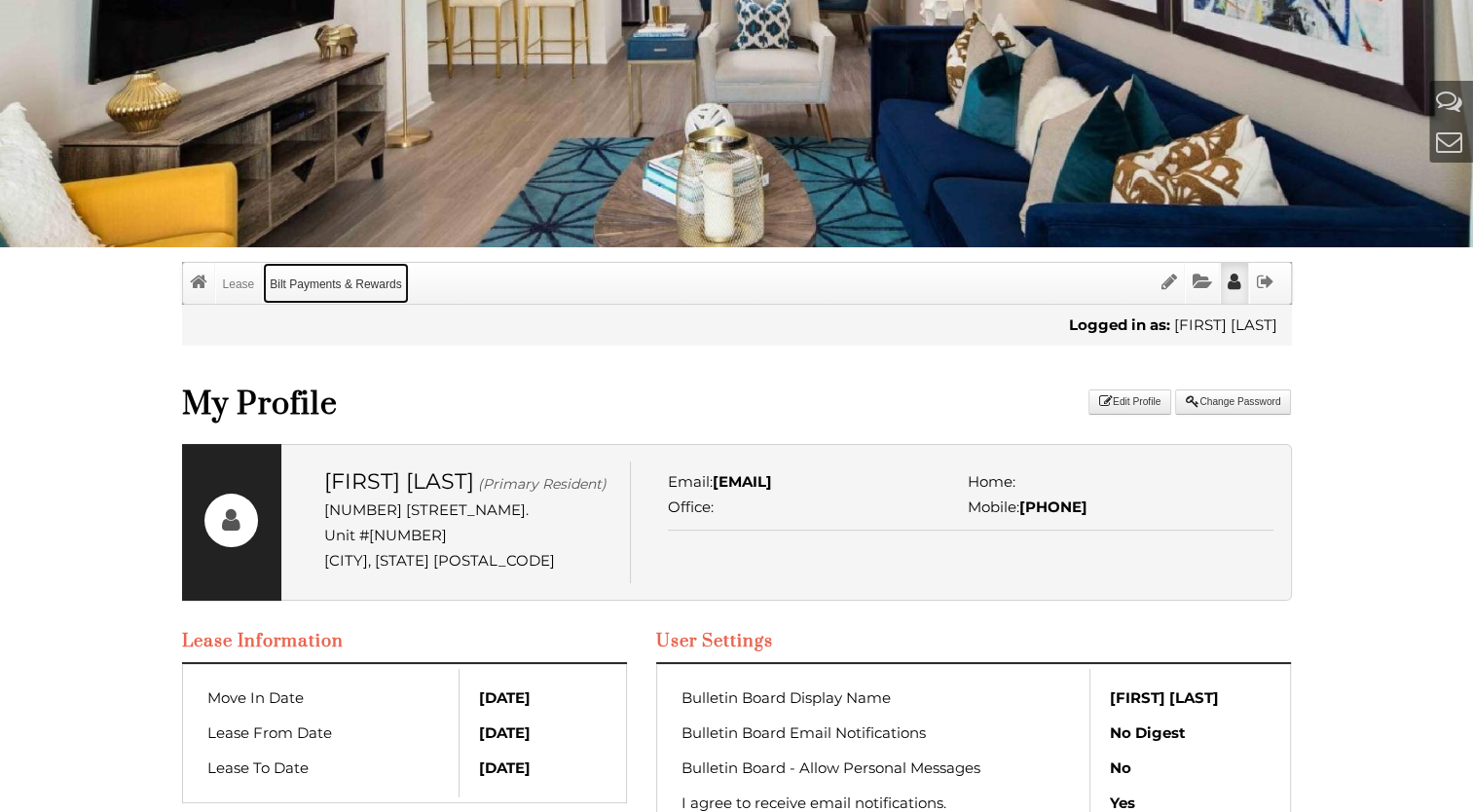 click on "Bilt Payments & Rewards" at bounding box center [335, 283] 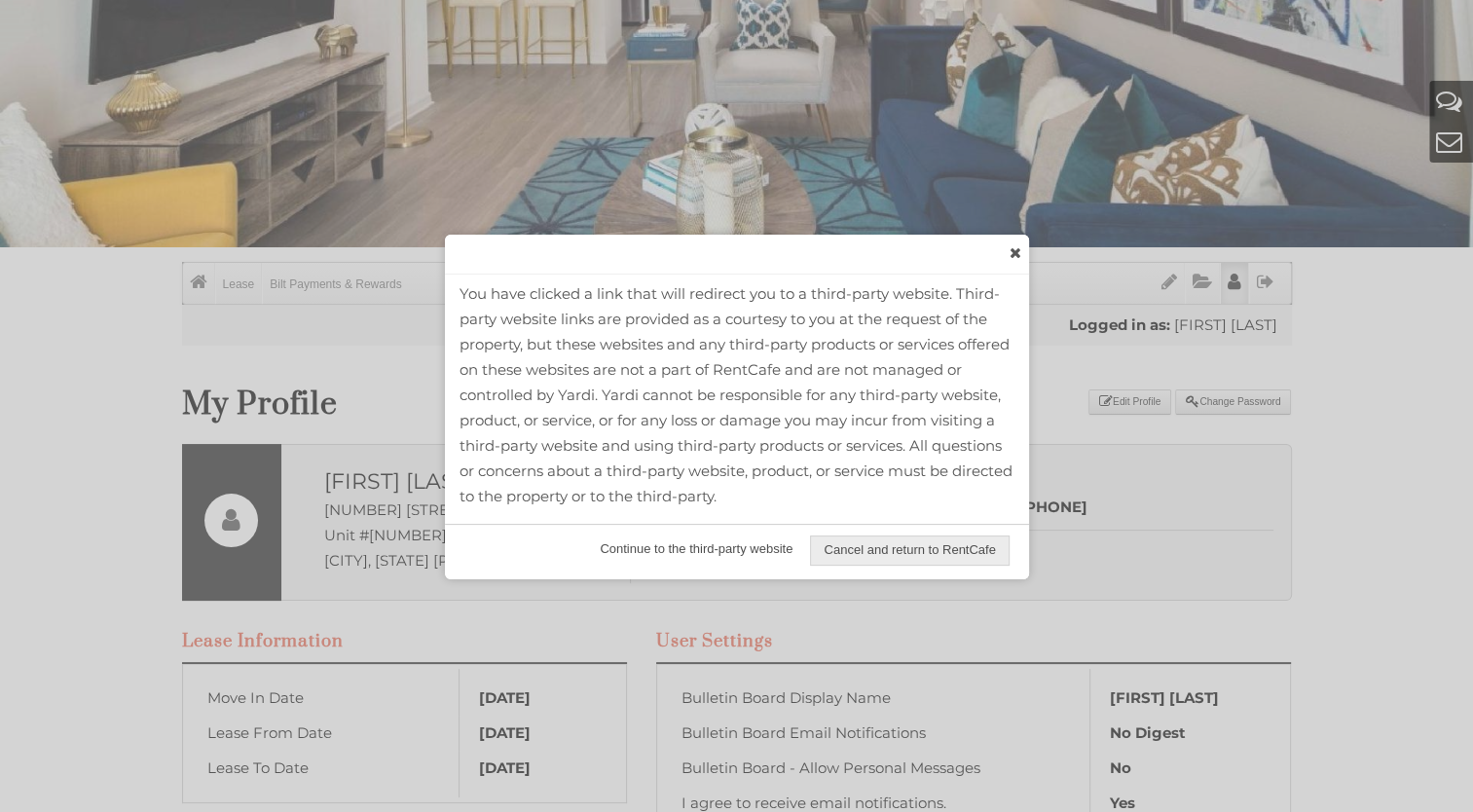click on "Continue to the third-party website" at bounding box center (696, 549) 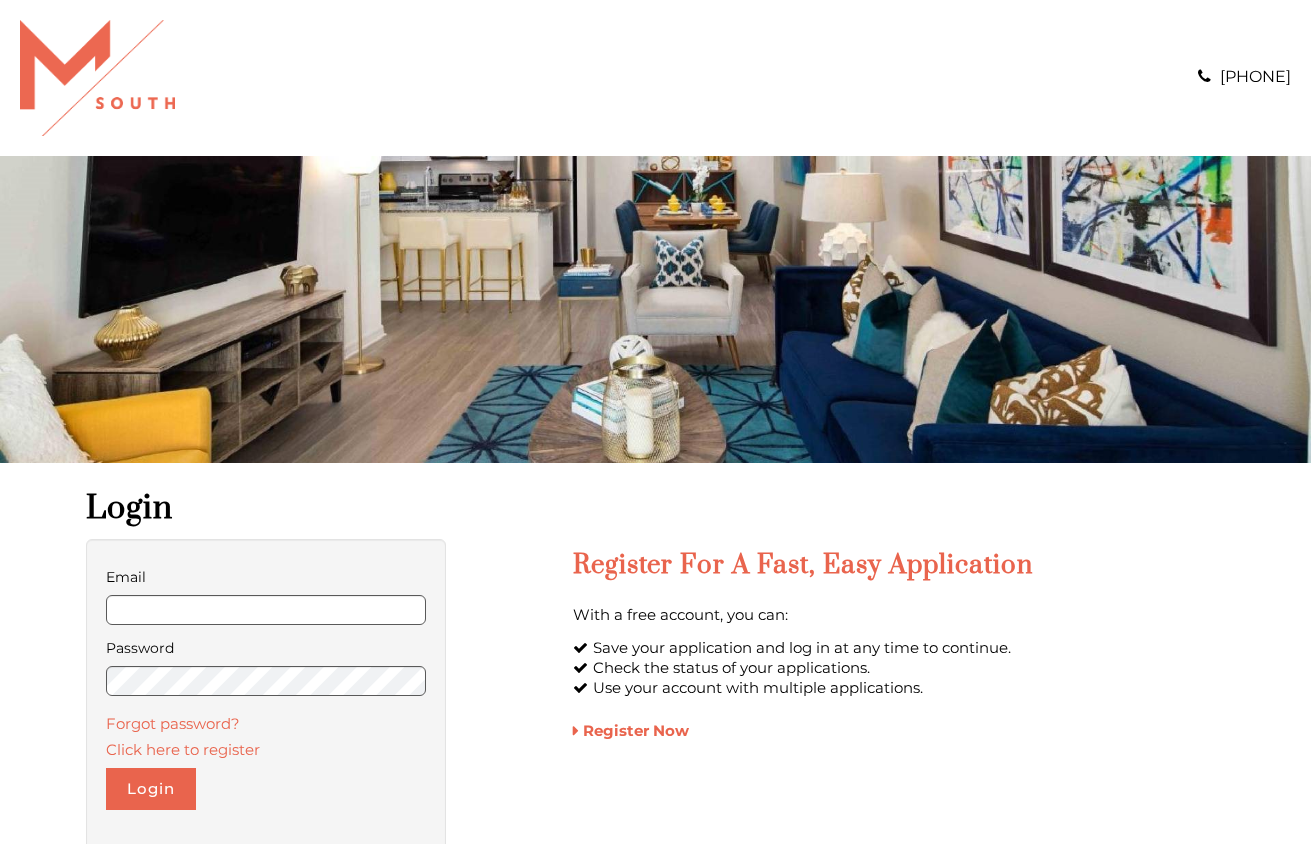 scroll, scrollTop: 69, scrollLeft: 0, axis: vertical 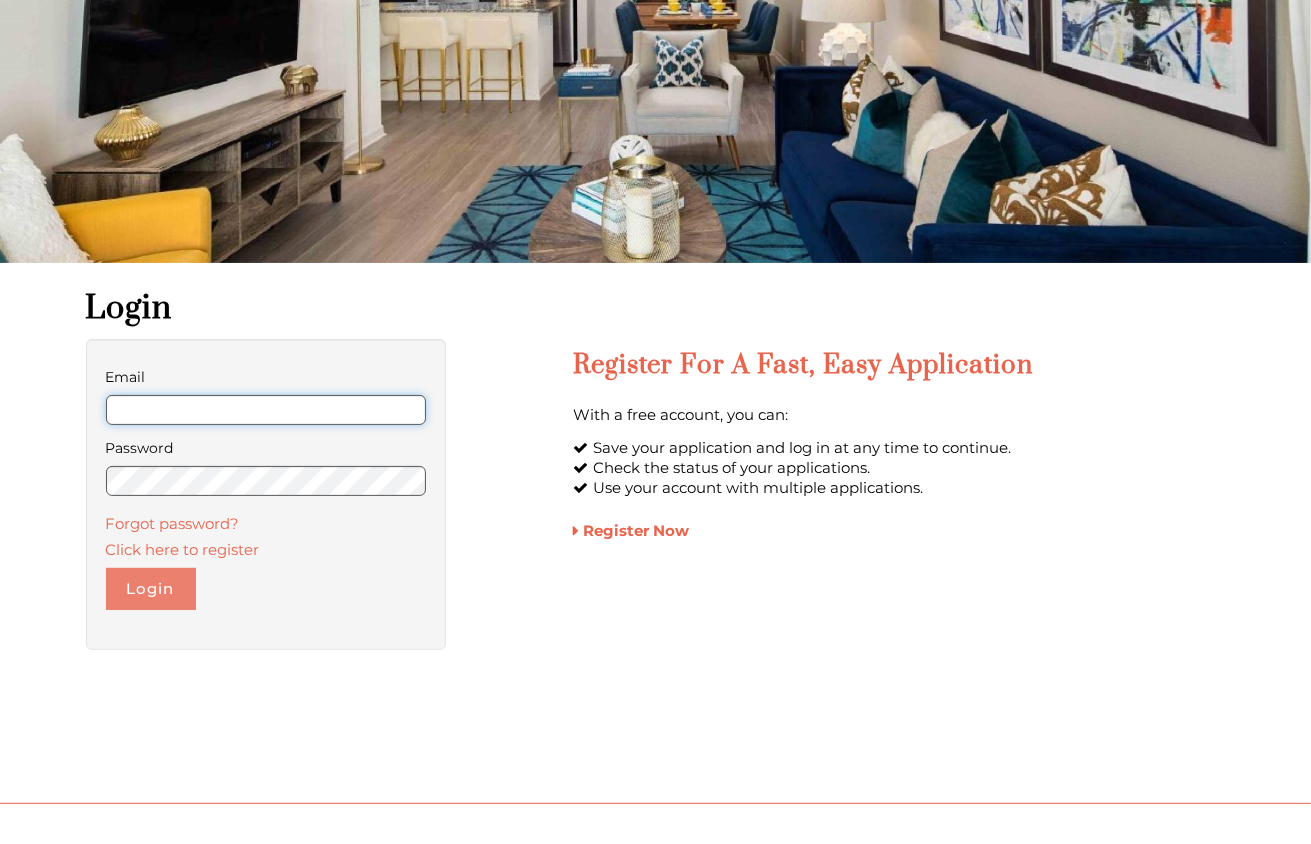 type on "**********" 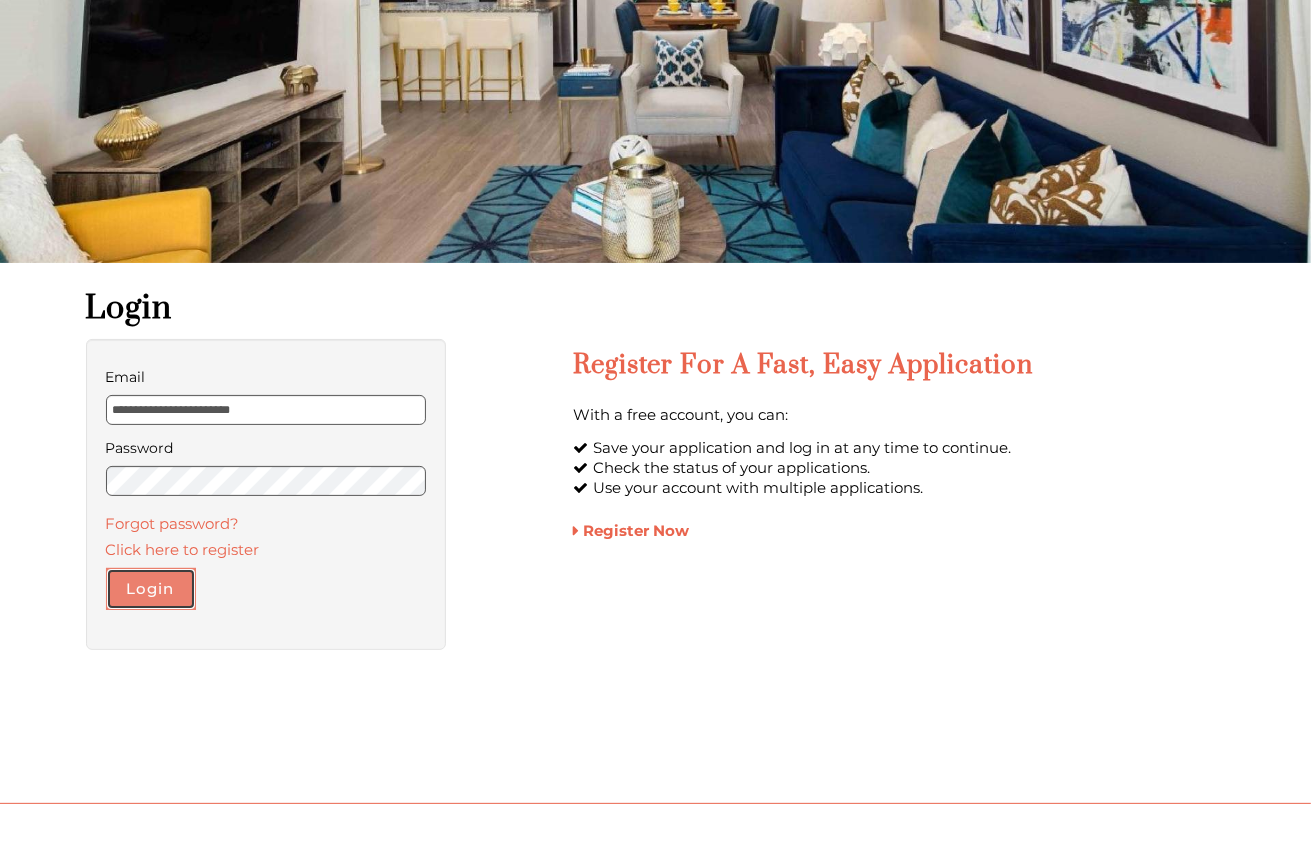 click on "Login" at bounding box center (151, 589) 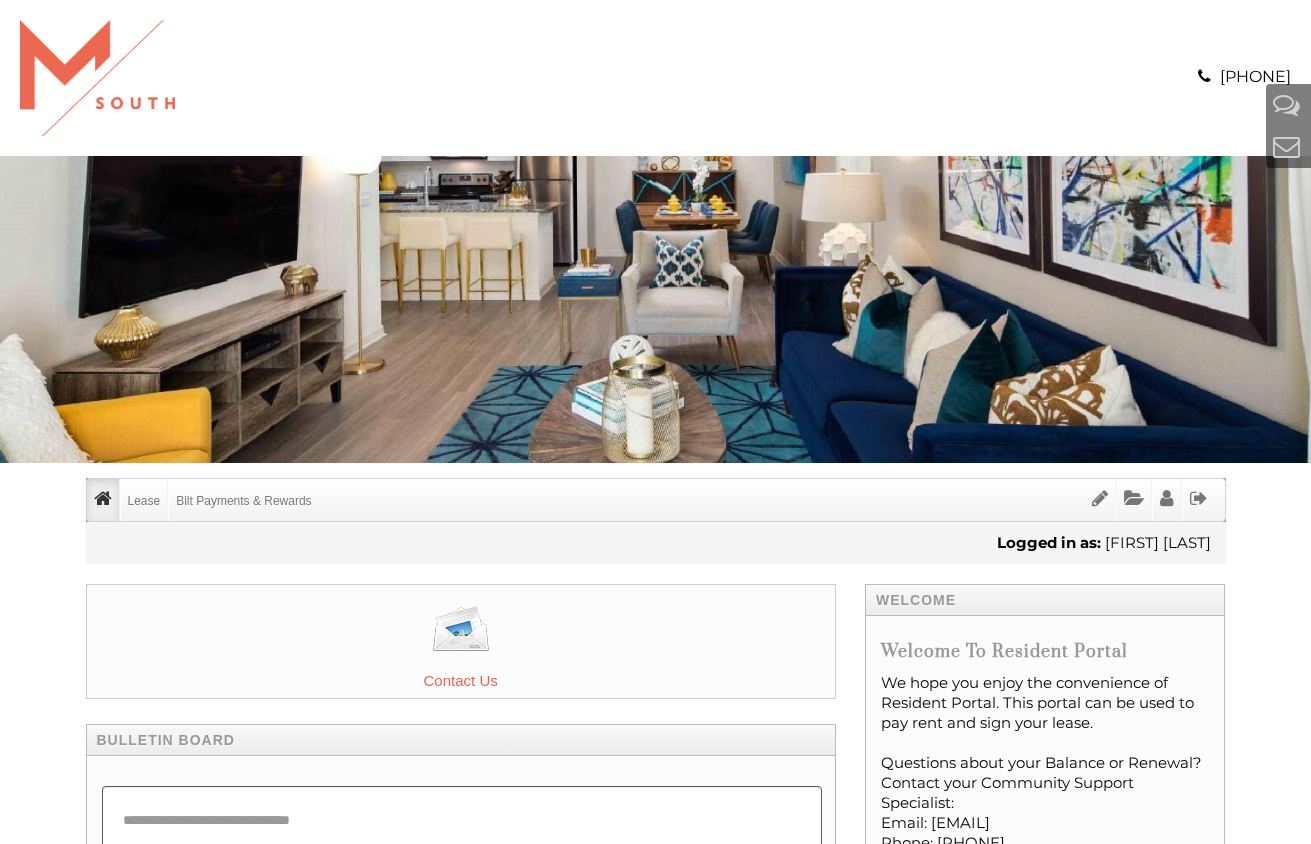 scroll, scrollTop: 0, scrollLeft: 0, axis: both 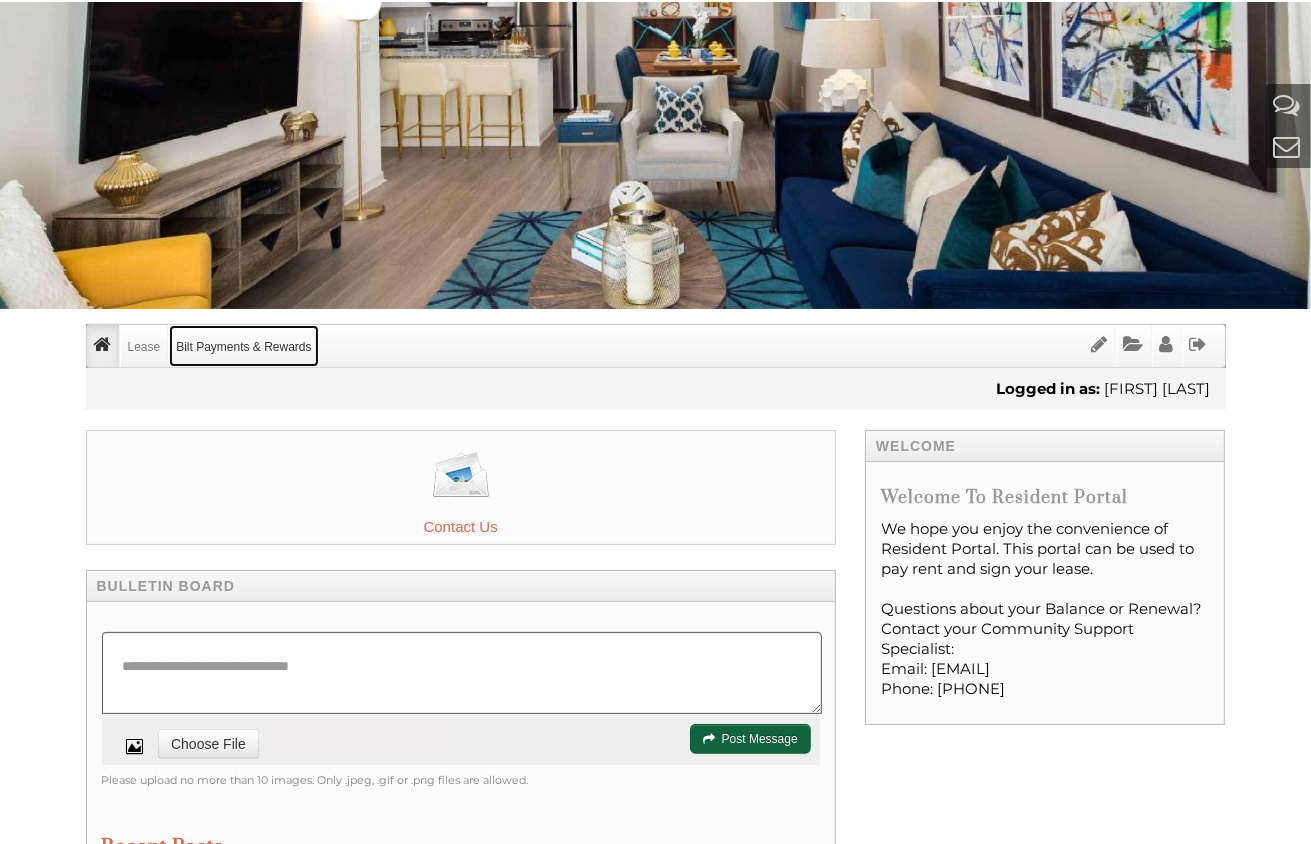 click on "Bilt Payments & Rewards" at bounding box center [243, 346] 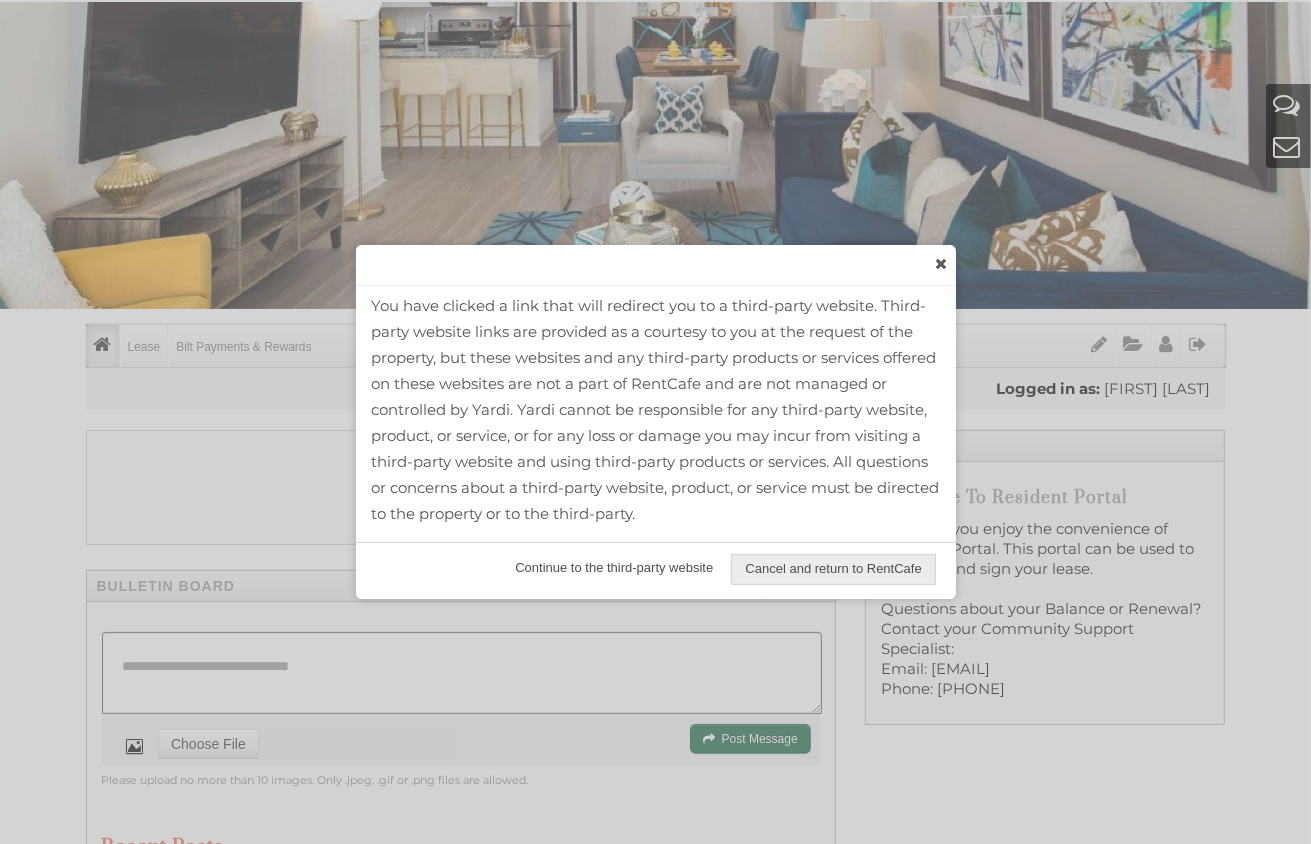 click on "Continue to the third-party website" at bounding box center [614, 568] 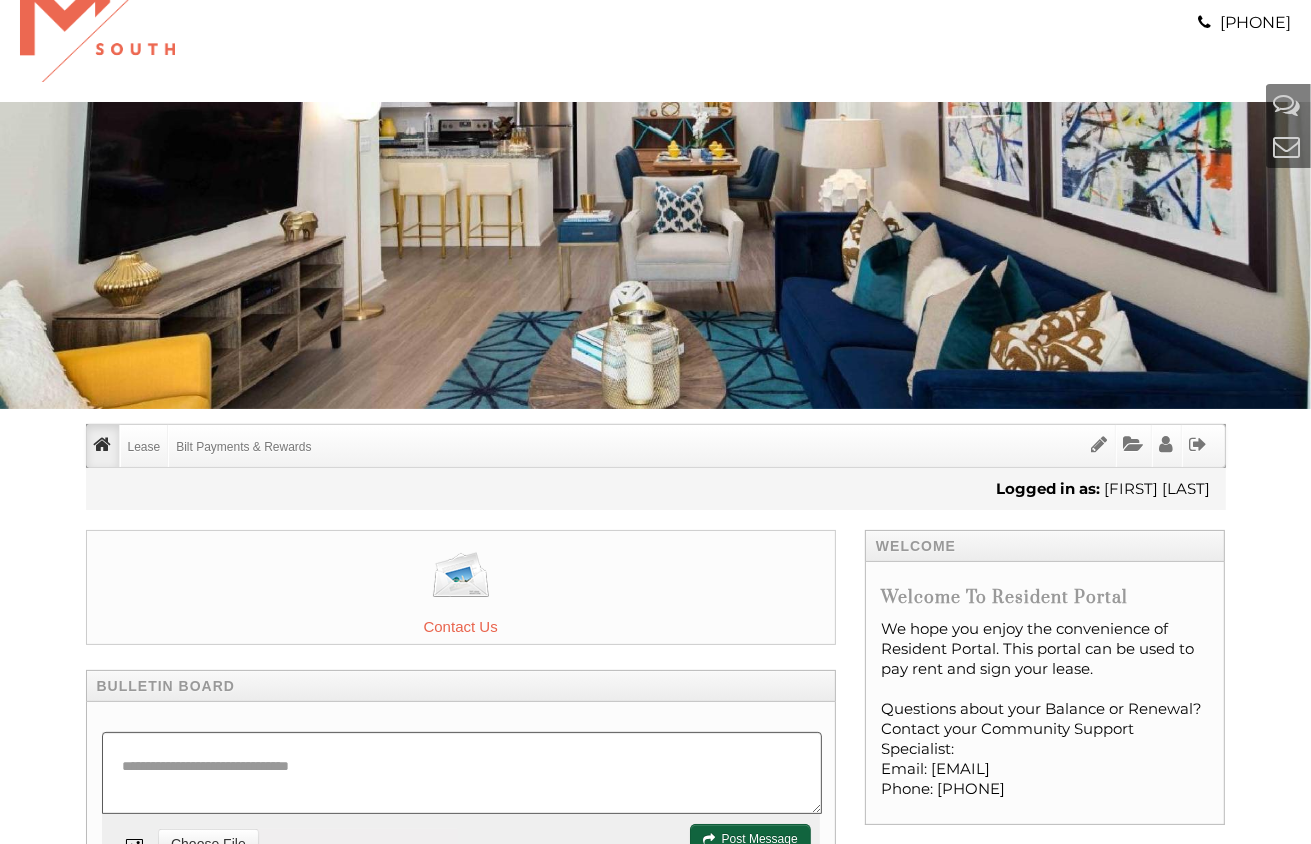 scroll, scrollTop: 0, scrollLeft: 0, axis: both 